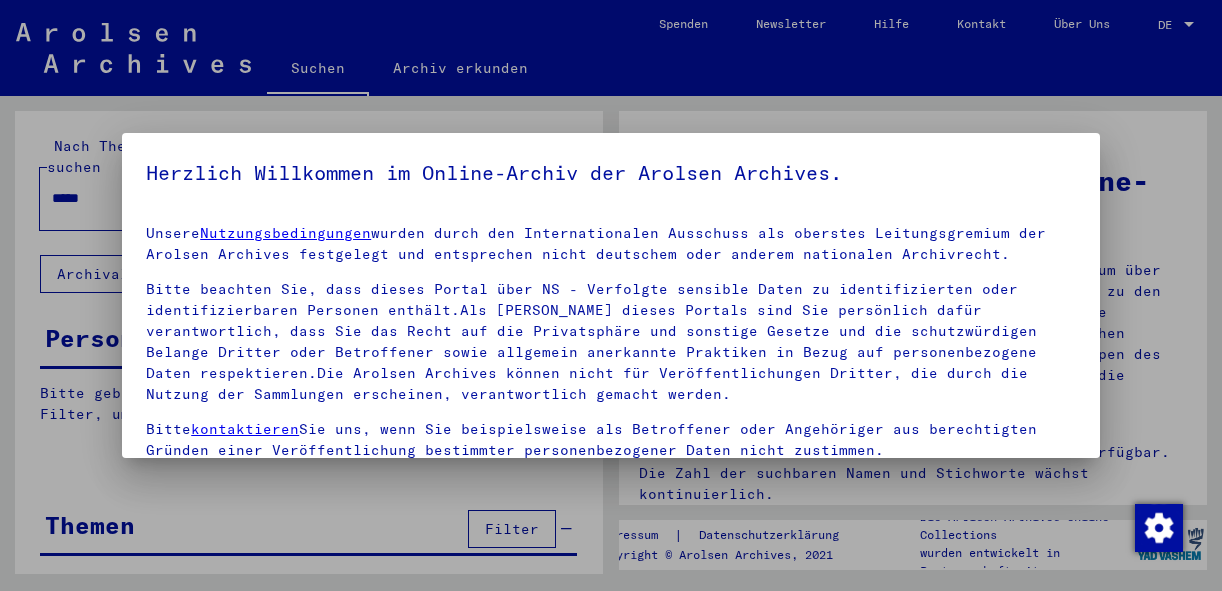 scroll, scrollTop: 0, scrollLeft: 0, axis: both 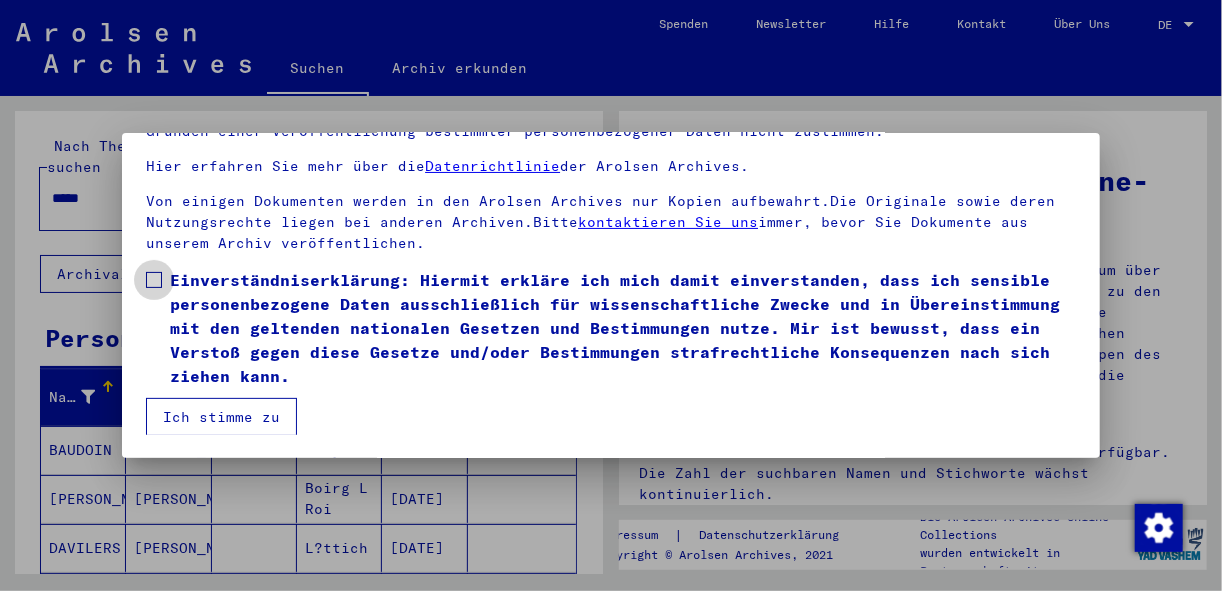 click on "Einverständniserklärung: Hiermit erkläre ich mich damit einverstanden, dass ich sensible personenbezogene Daten ausschließlich für wissenschaftliche Zwecke und in Übereinstimmung mit den geltenden nationalen Gesetzen und Bestimmungen nutze. Mir ist bewusst, dass ein Verstoß gegen diese Gesetze und/oder Bestimmungen strafrechtliche Konsequenzen nach sich ziehen kann." at bounding box center (611, 328) 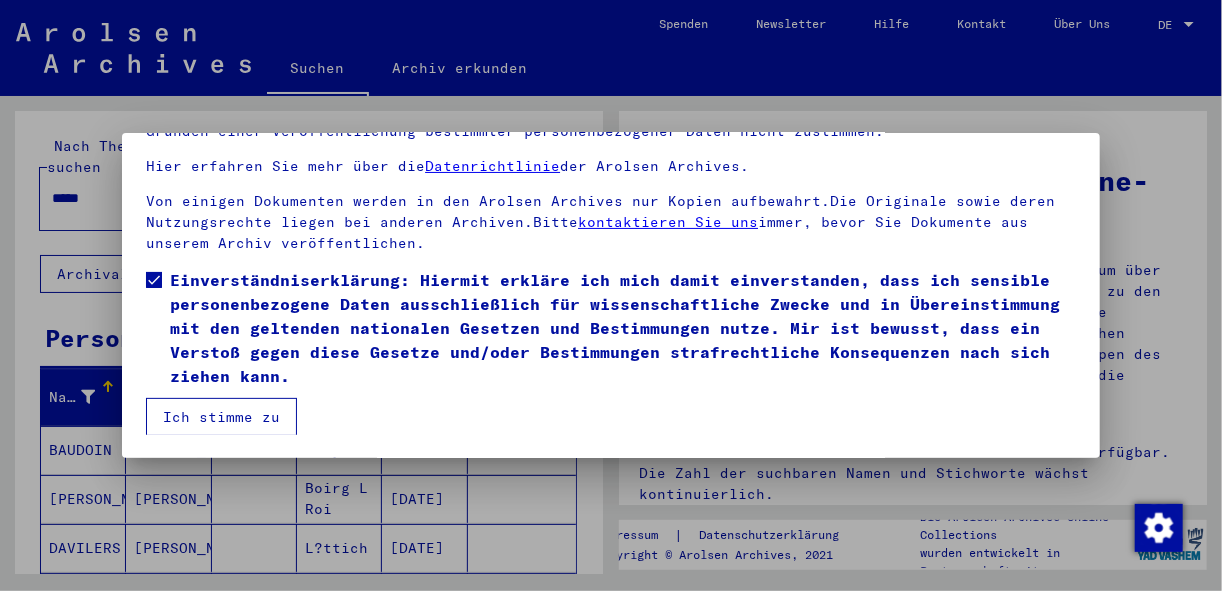click on "Ich stimme zu" at bounding box center (221, 417) 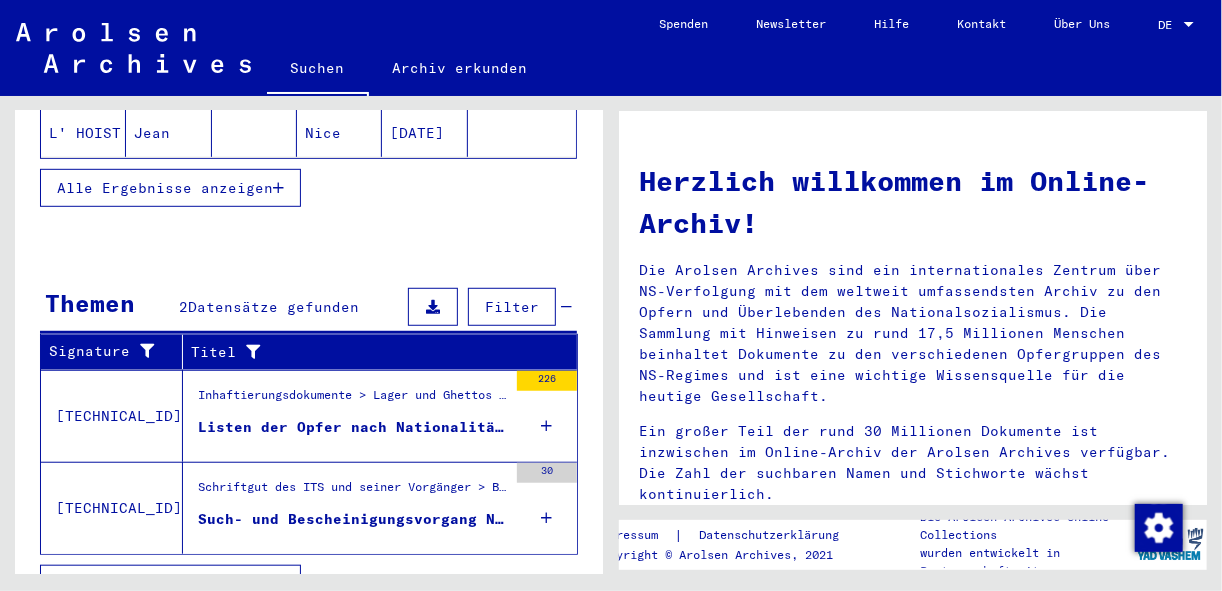 scroll, scrollTop: 523, scrollLeft: 0, axis: vertical 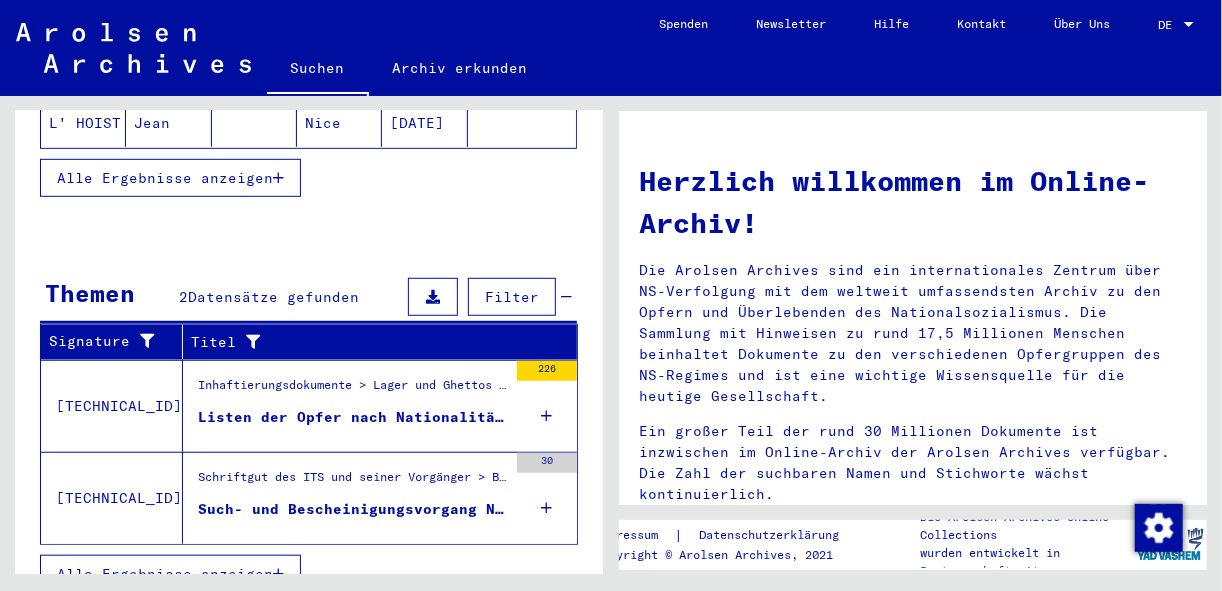 click on "Such- und Bescheinigungsvorgang Nr. 226.843 für [PERSON_NAME] geboren [DEMOGRAPHIC_DATA]" at bounding box center [352, 514] 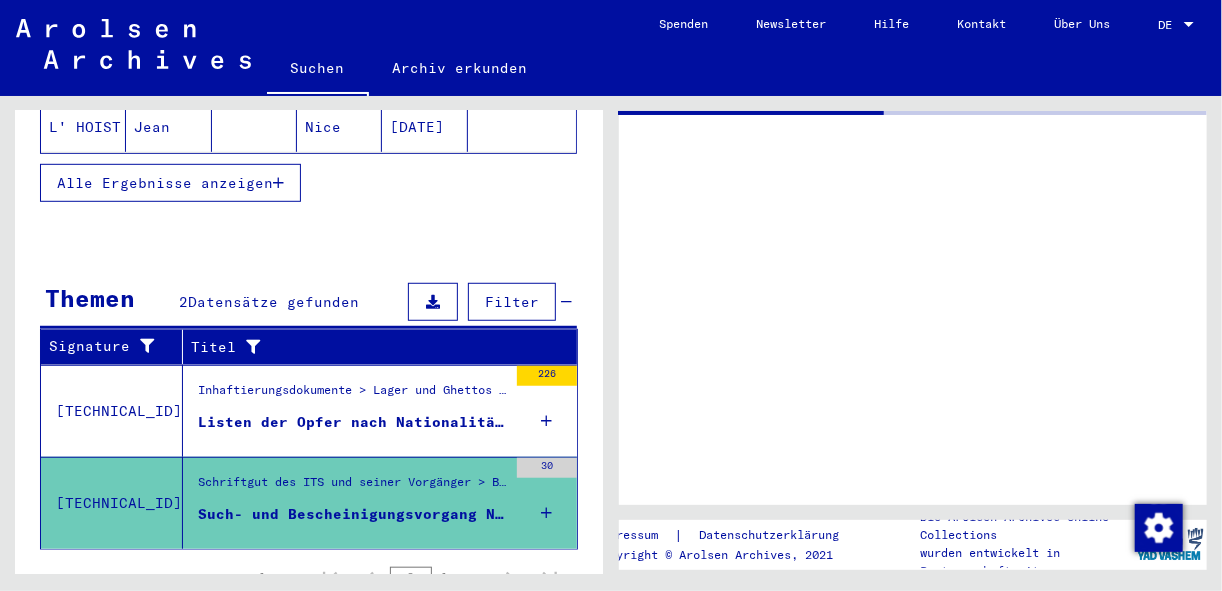 scroll, scrollTop: 222, scrollLeft: 0, axis: vertical 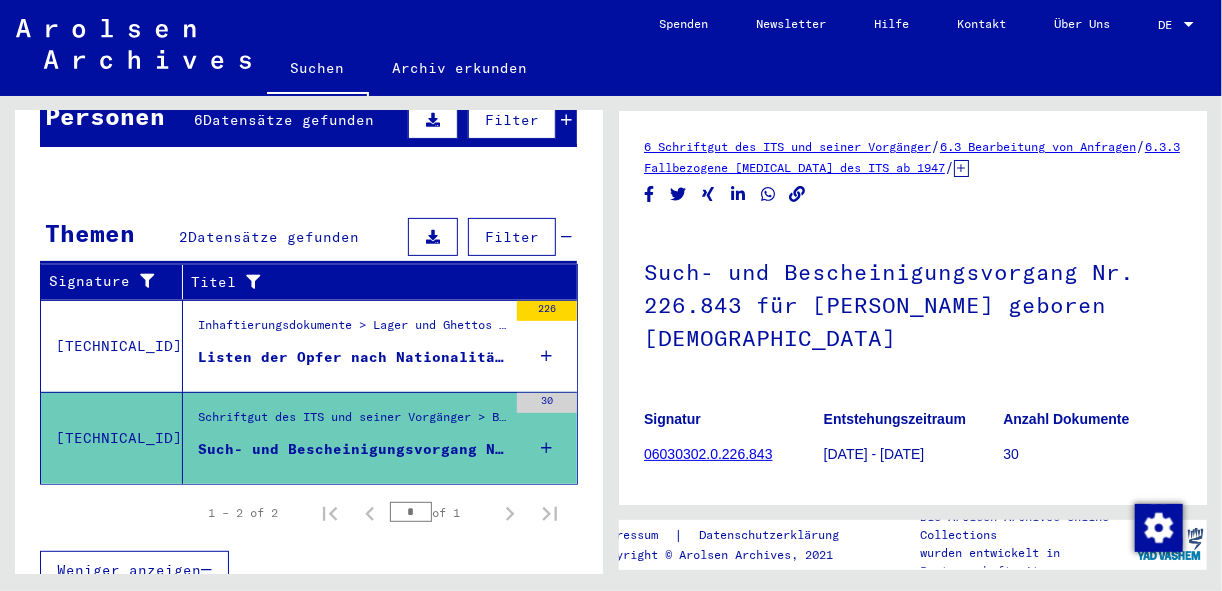 drag, startPoint x: 1193, startPoint y: 194, endPoint x: 1200, endPoint y: 288, distance: 94.26028 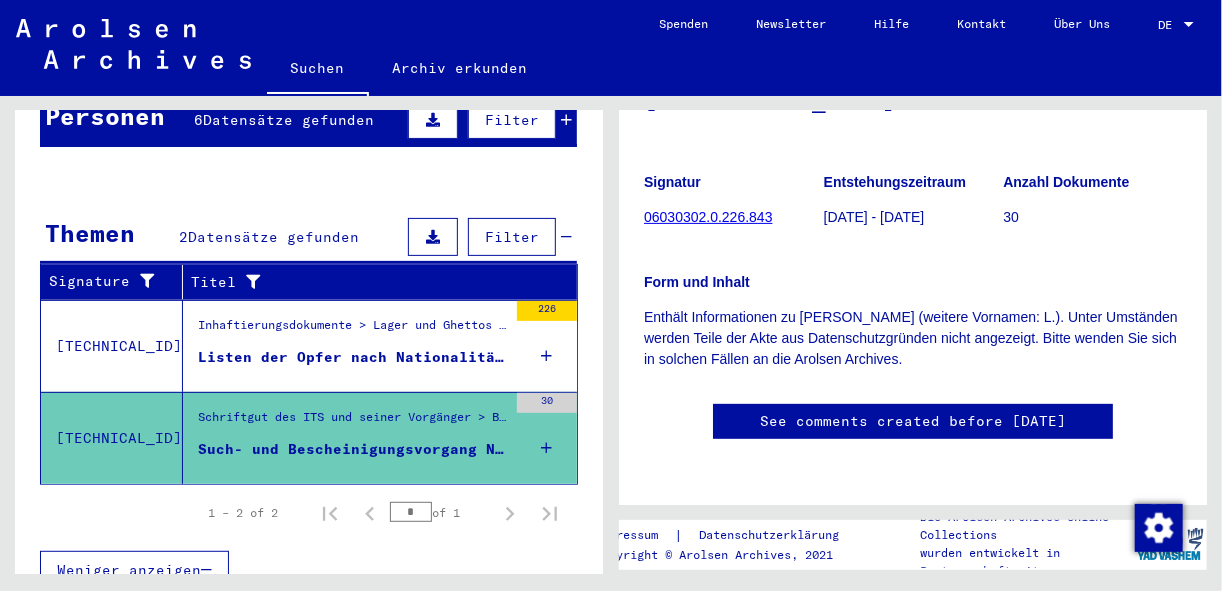 scroll, scrollTop: 301, scrollLeft: 0, axis: vertical 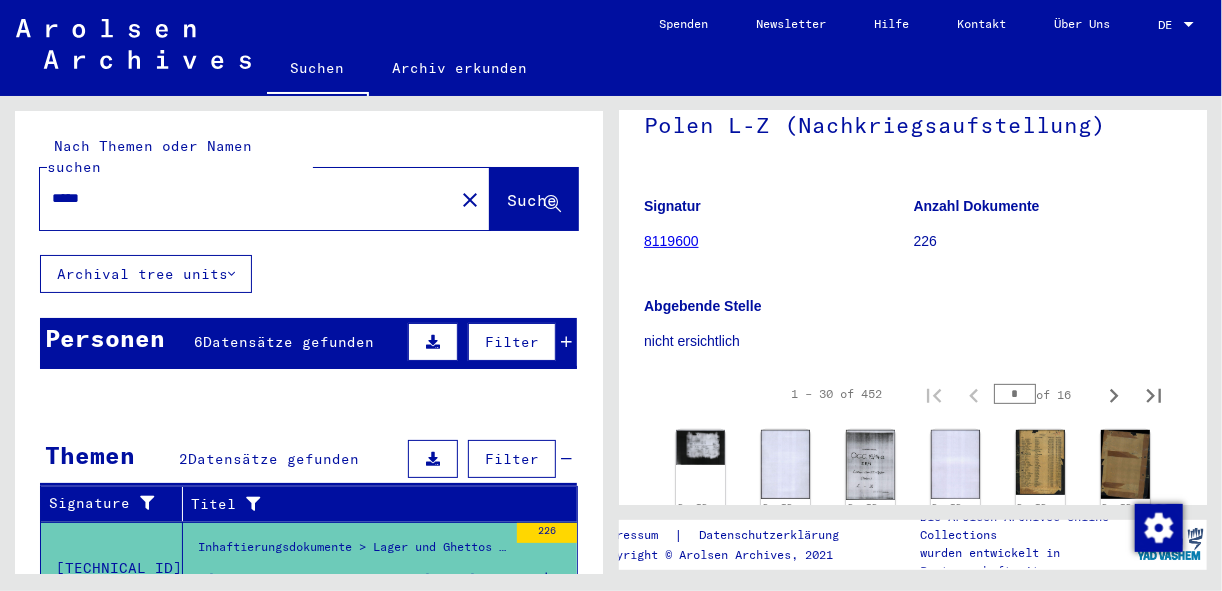 click on "Suche" 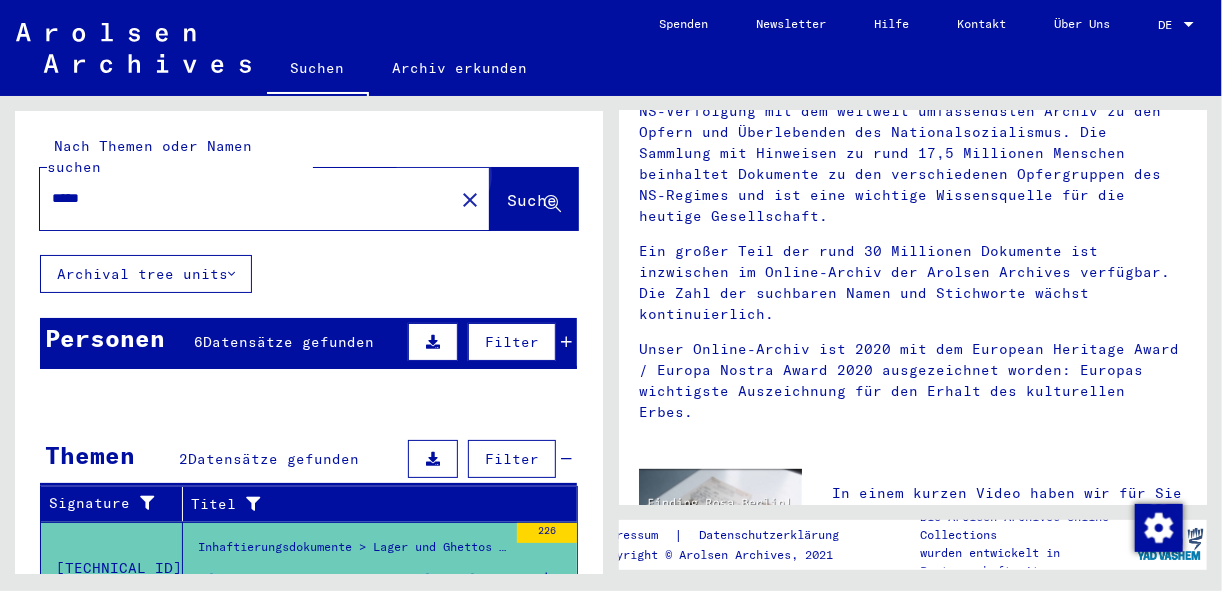 scroll, scrollTop: 0, scrollLeft: 0, axis: both 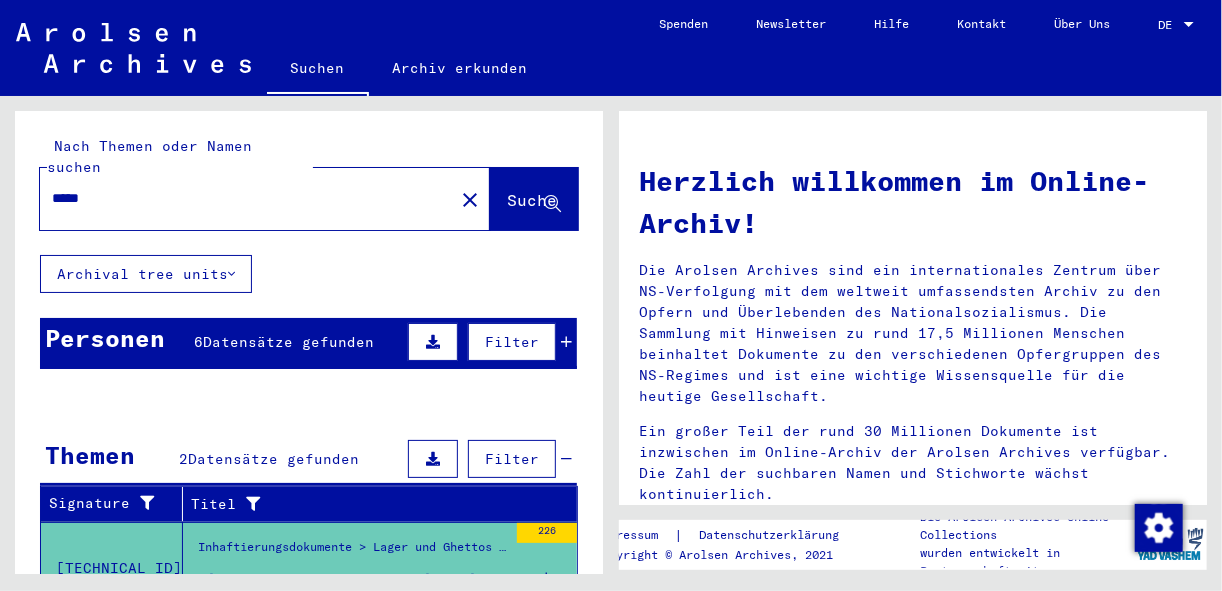 drag, startPoint x: 130, startPoint y: 179, endPoint x: 0, endPoint y: 157, distance: 131.8484 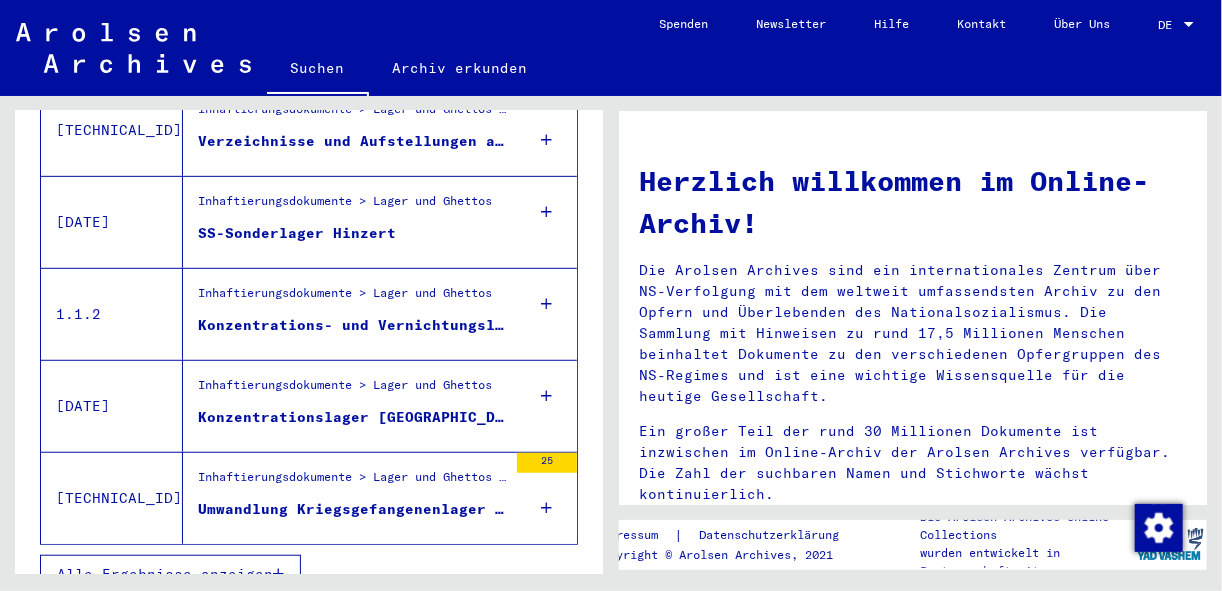 scroll, scrollTop: 440, scrollLeft: 0, axis: vertical 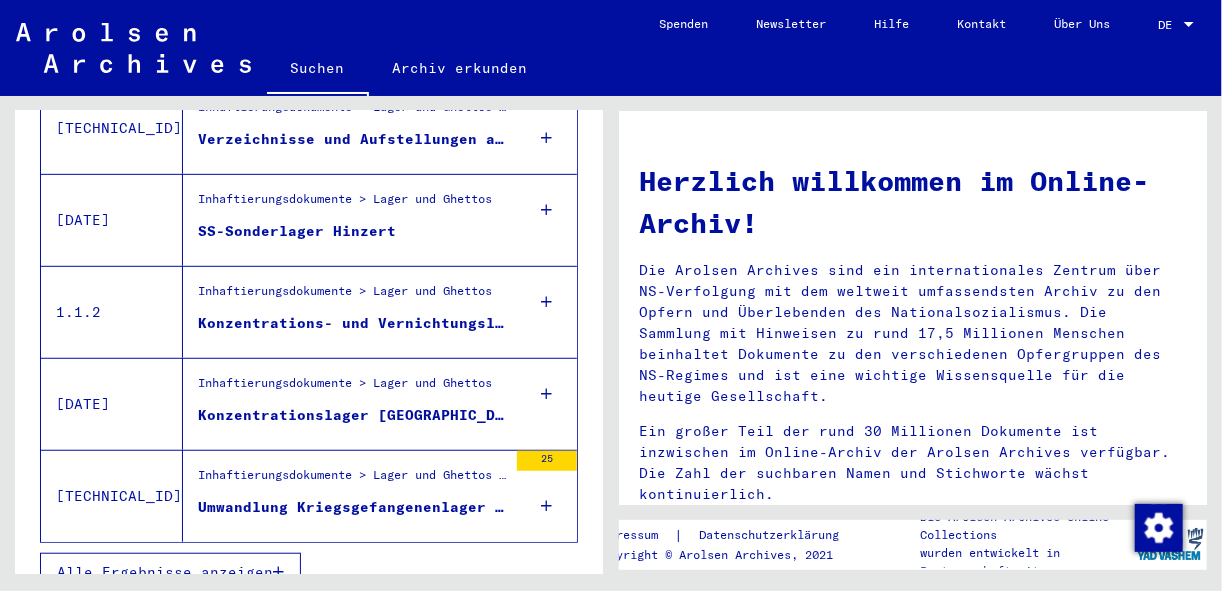click on "Inhaftierungsdokumente > Lager und Ghettos > Konzentrationslager [GEOGRAPHIC_DATA] ([GEOGRAPHIC_DATA]) > Allgemeine Informationen Konzentrationslager [GEOGRAPHIC_DATA]" at bounding box center (352, 480) 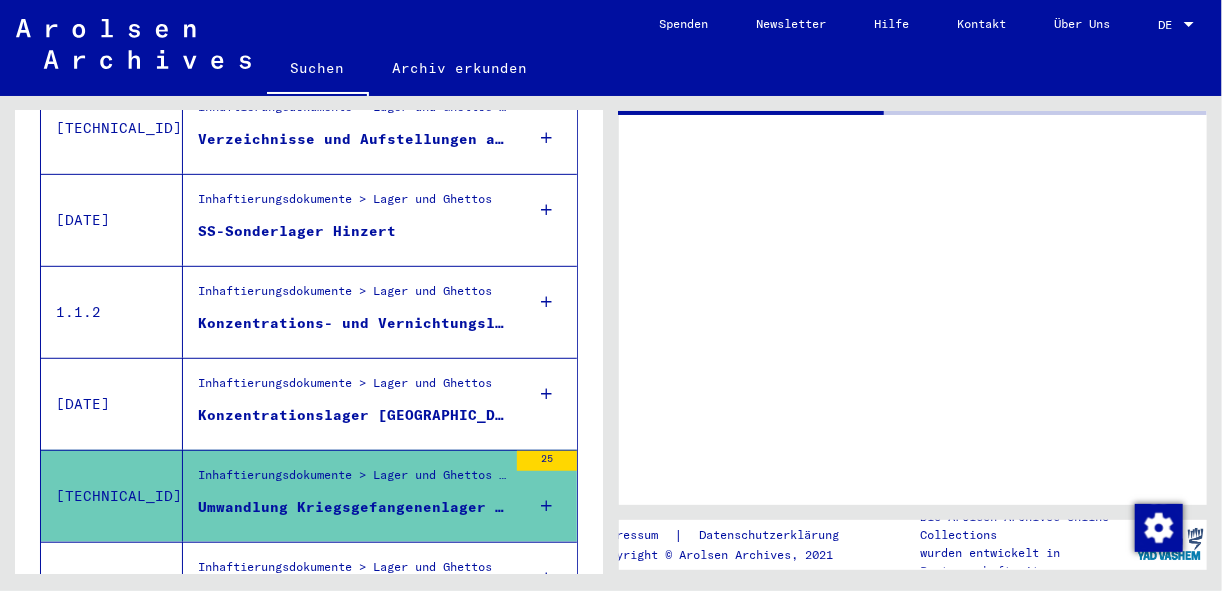 scroll, scrollTop: 442, scrollLeft: 0, axis: vertical 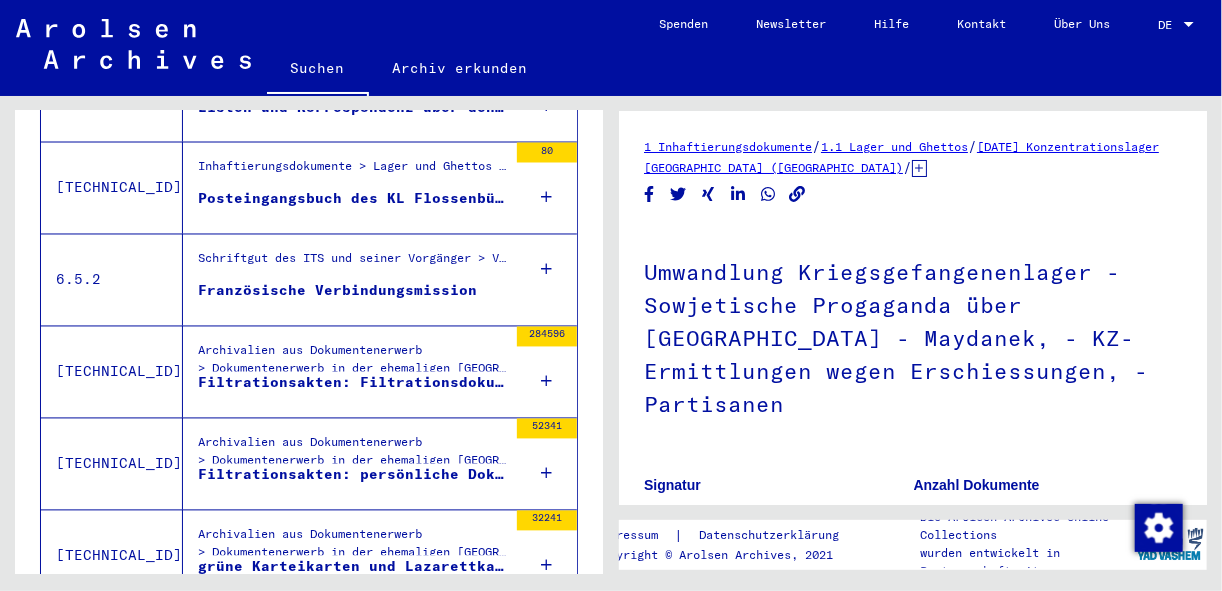 click on "Filtrationsakten: Filtrationsdokumente" at bounding box center (352, 383) 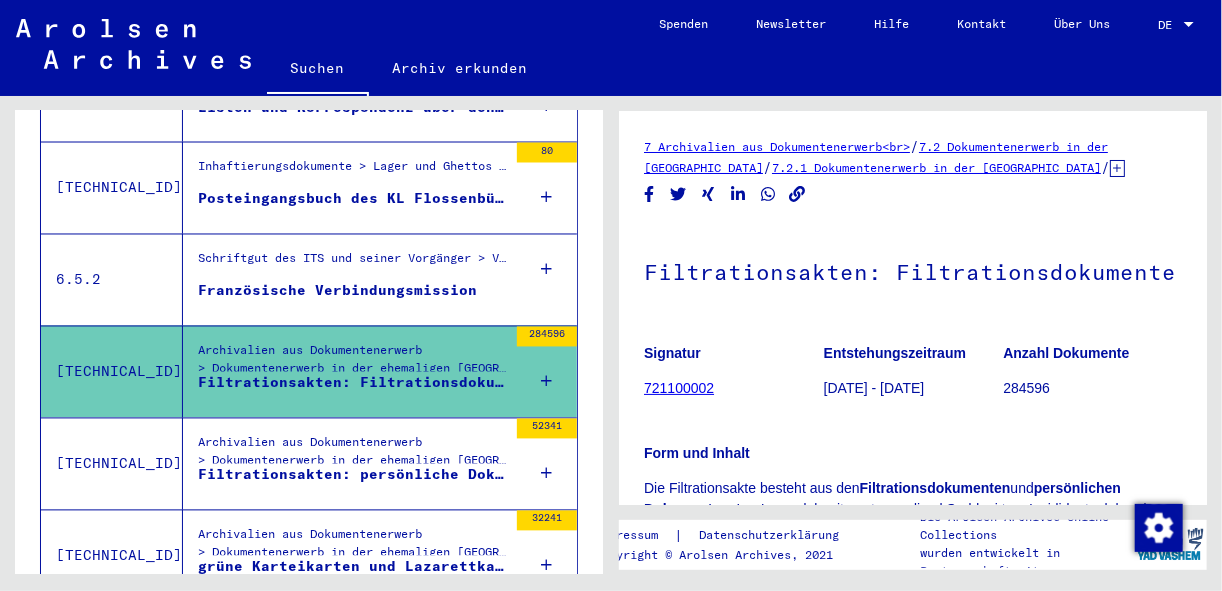 scroll, scrollTop: 0, scrollLeft: 0, axis: both 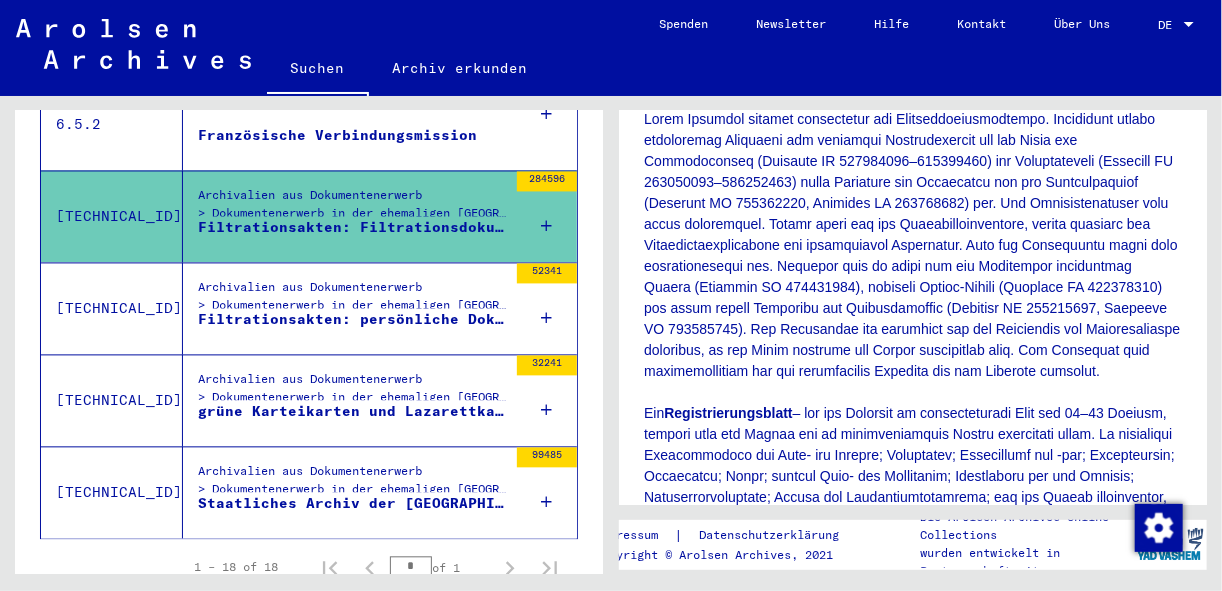 click on "Filtrationsakten: persönliche Dokumente aus der Vorkriegs-, Kriegs- und      Nachkriegszeit" at bounding box center (352, 320) 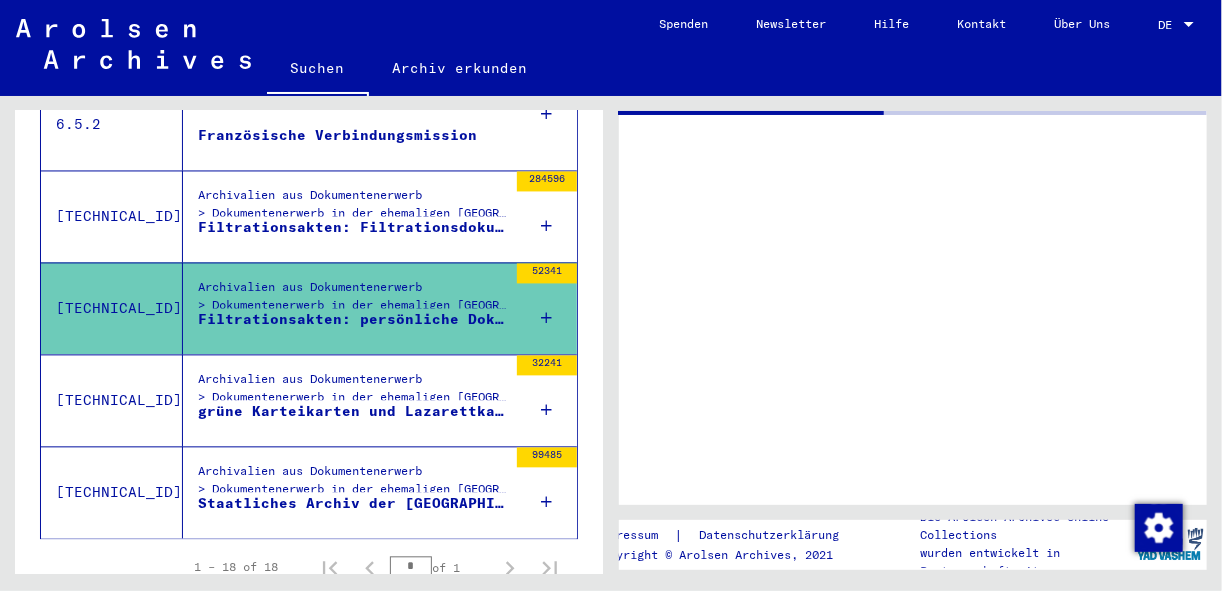 scroll, scrollTop: 0, scrollLeft: 0, axis: both 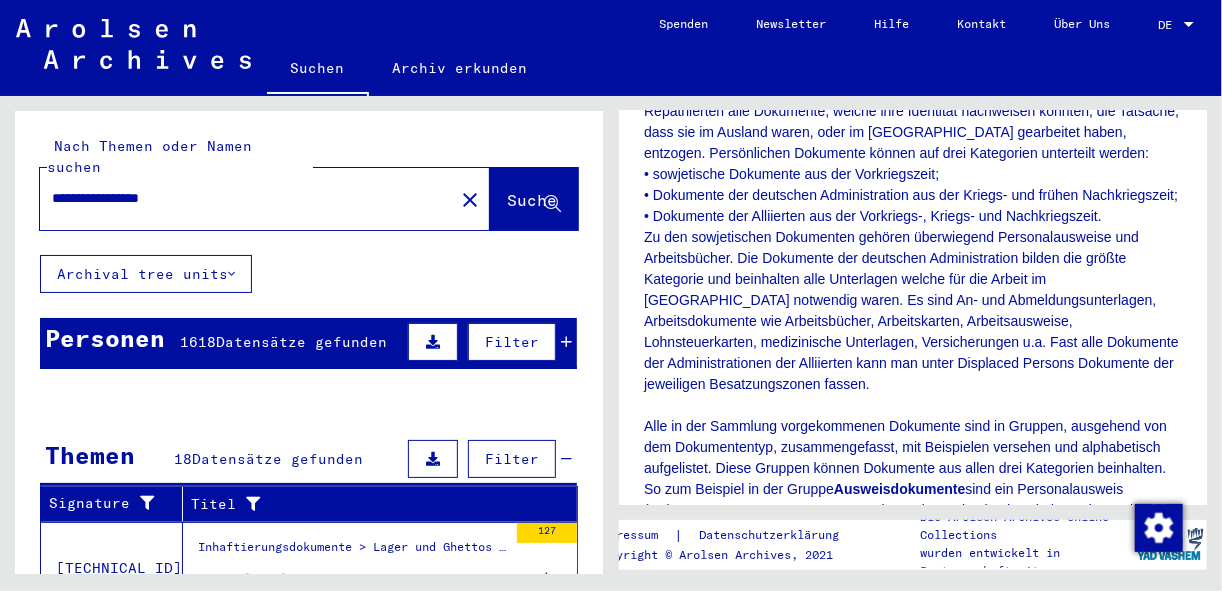 drag, startPoint x: 254, startPoint y: 165, endPoint x: 244, endPoint y: 173, distance: 12.806249 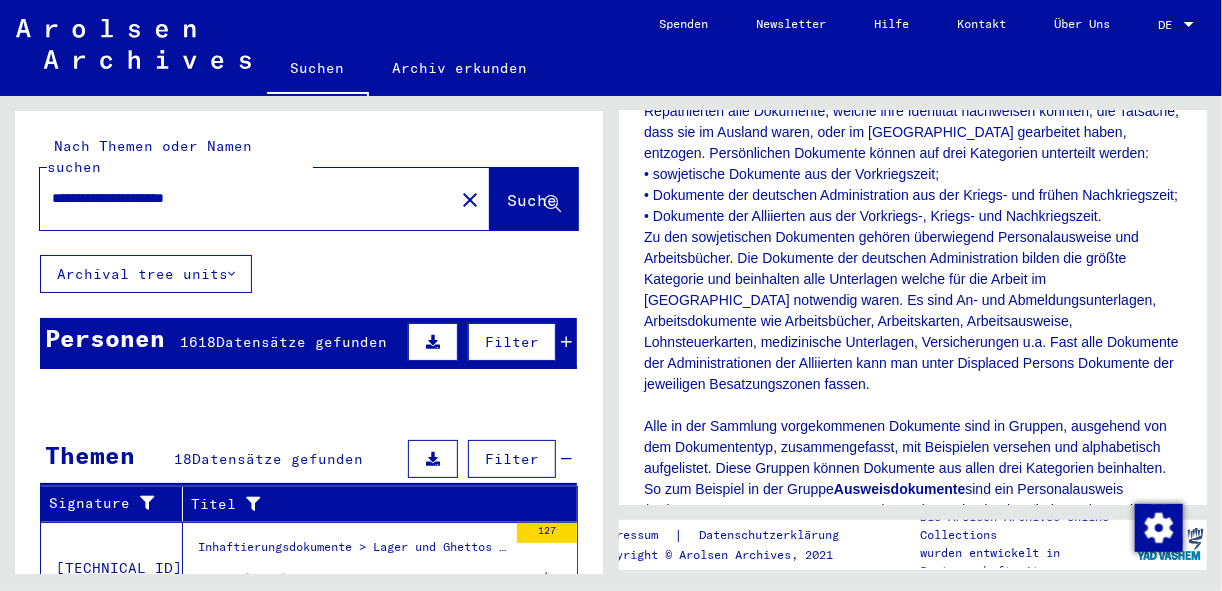 scroll, scrollTop: 0, scrollLeft: 0, axis: both 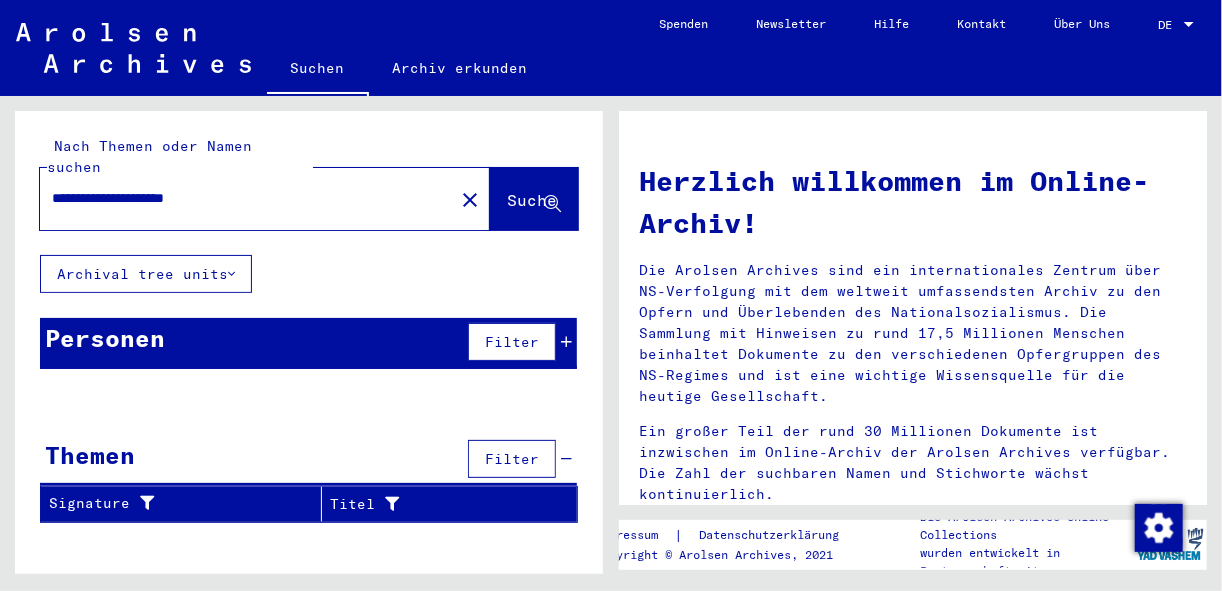 click on "**********" at bounding box center [241, 198] 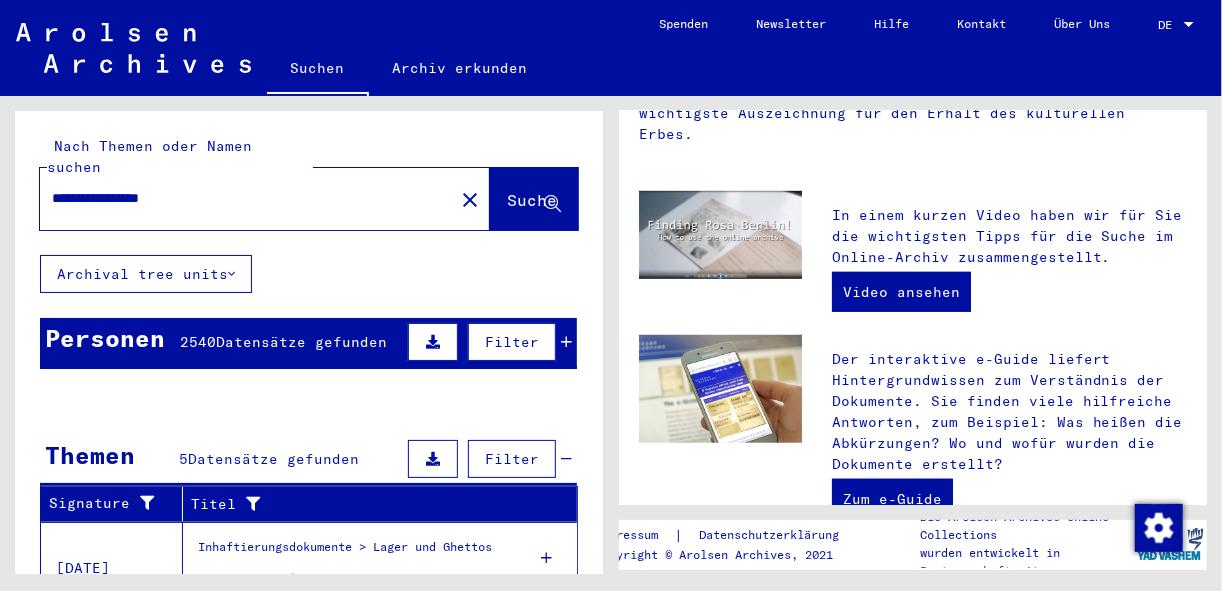 scroll, scrollTop: 466, scrollLeft: 0, axis: vertical 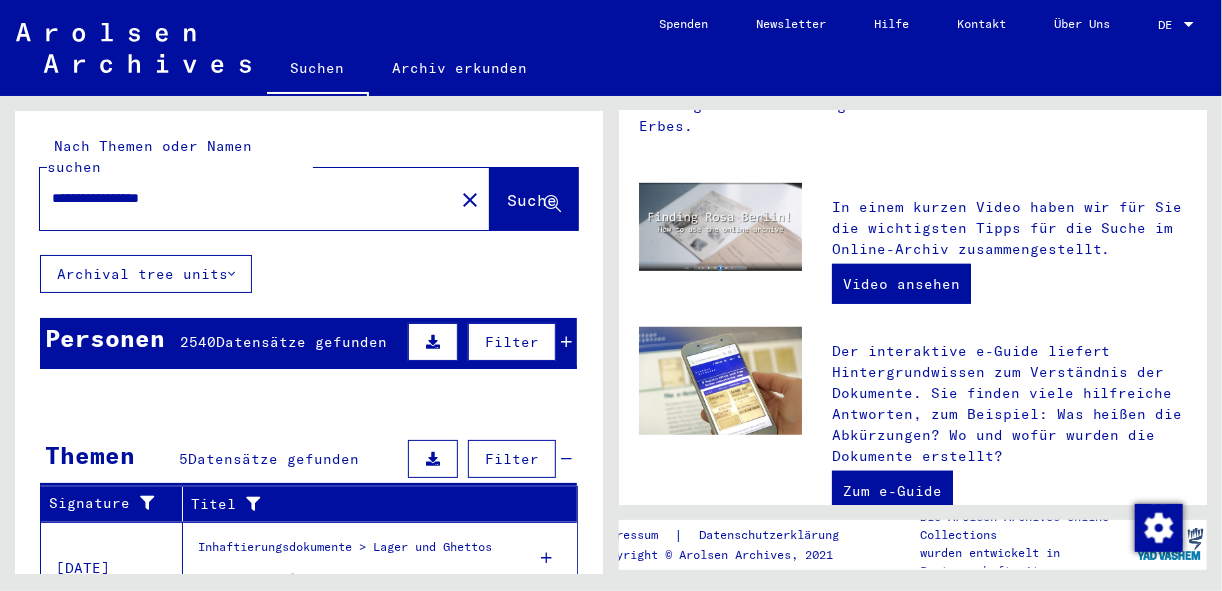 click on "**********" 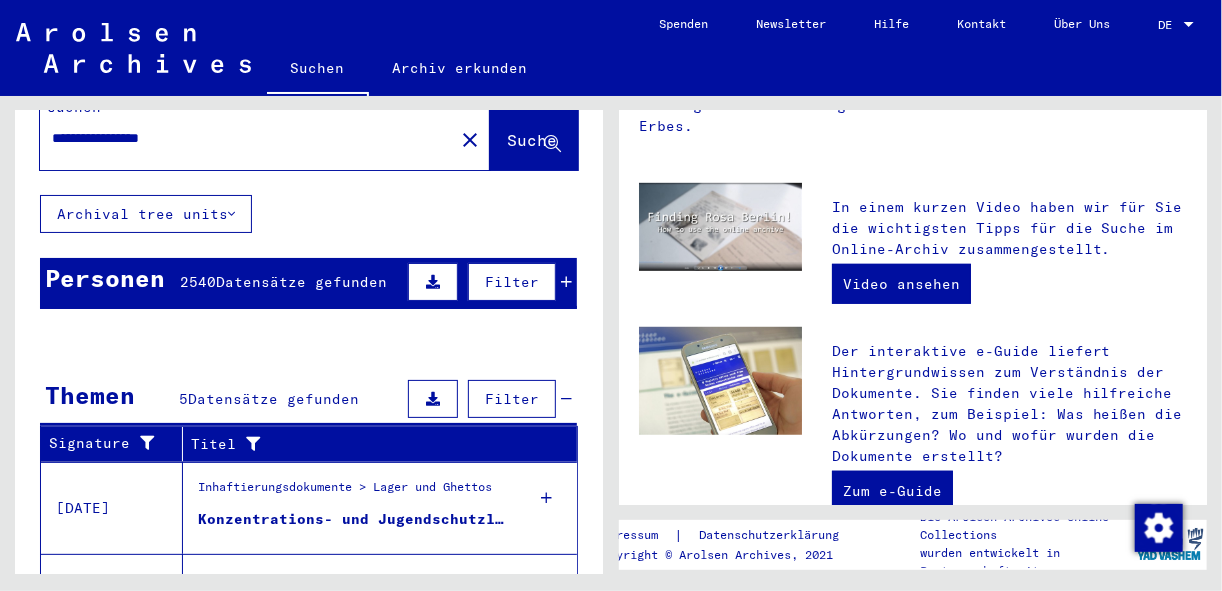 scroll, scrollTop: 0, scrollLeft: 0, axis: both 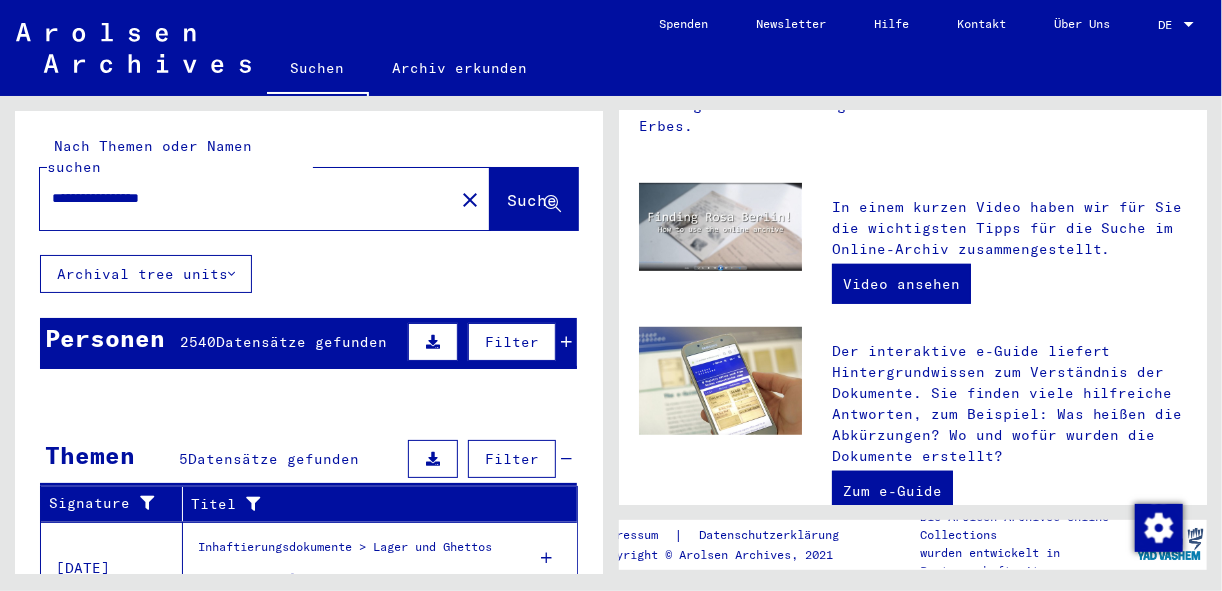 click on "**********" at bounding box center (241, 198) 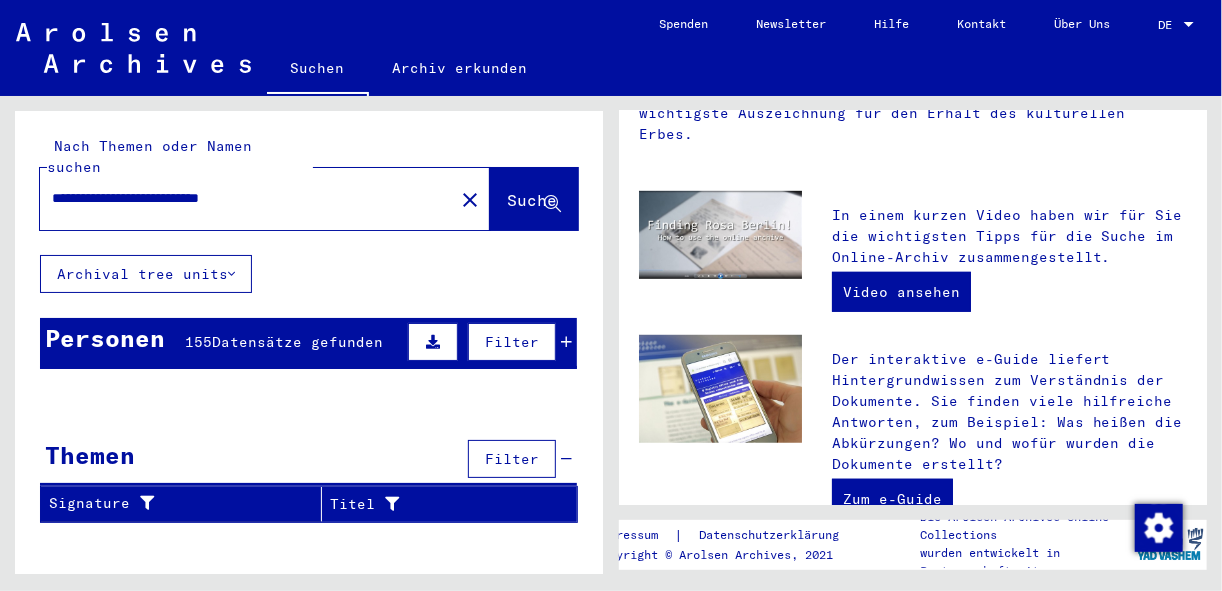 scroll, scrollTop: 460, scrollLeft: 0, axis: vertical 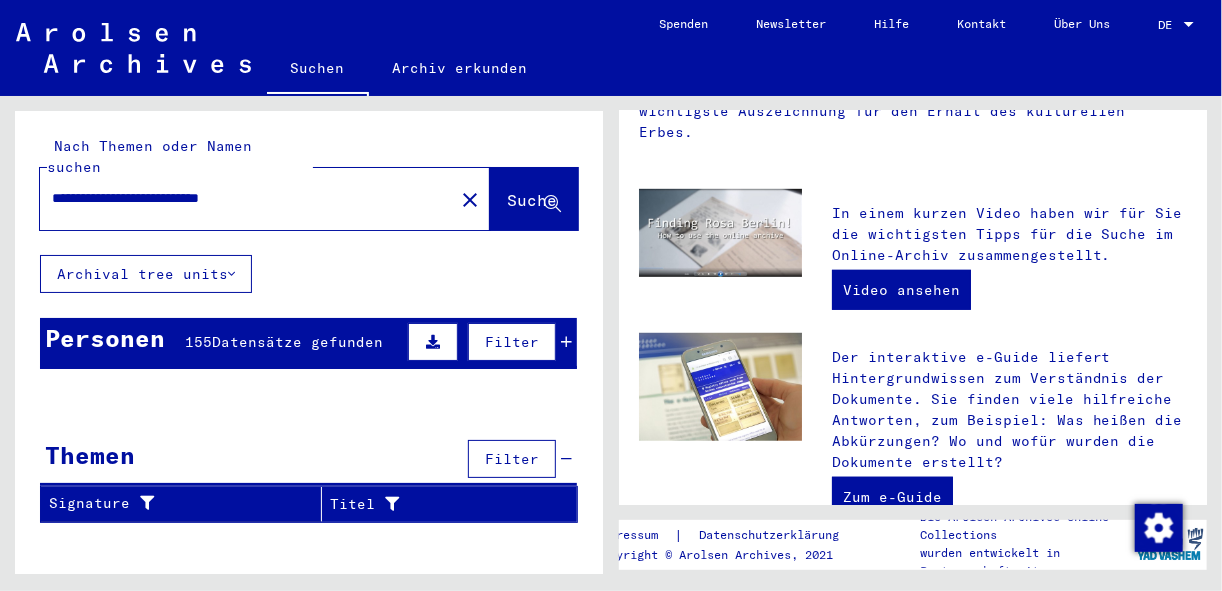 click on "**********" at bounding box center [241, 198] 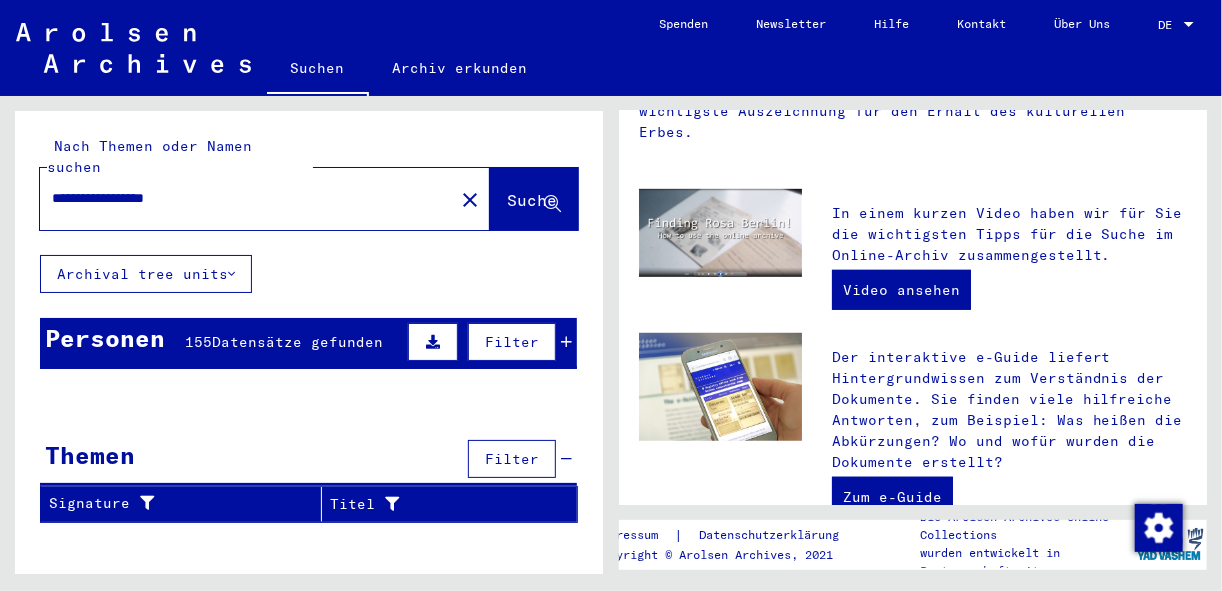 type on "**********" 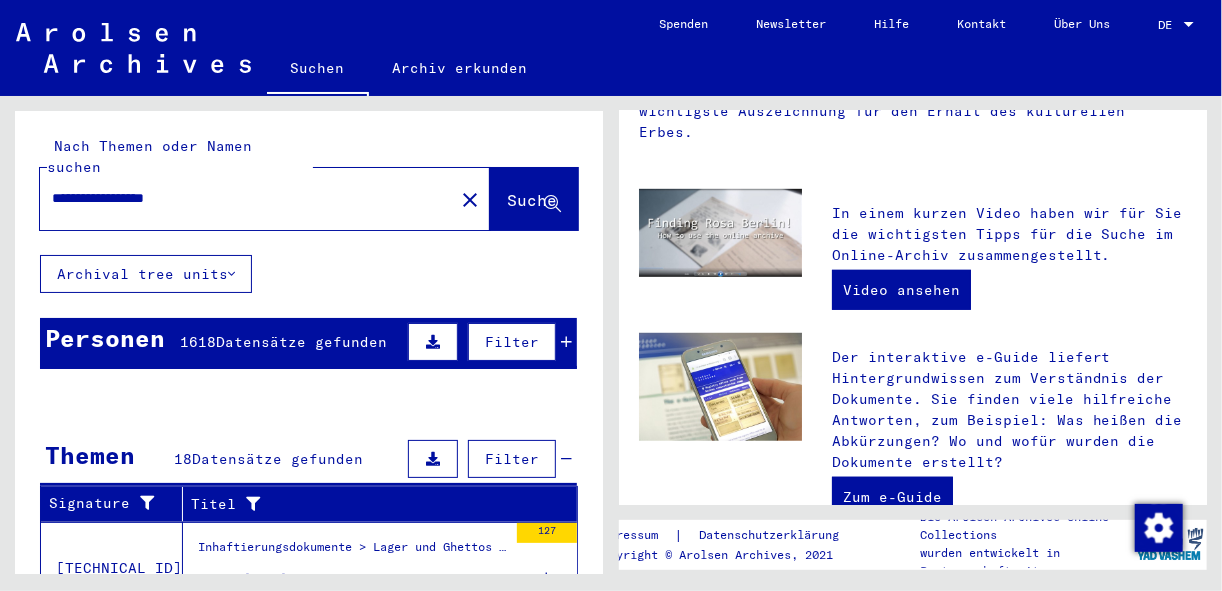 scroll, scrollTop: 440, scrollLeft: 0, axis: vertical 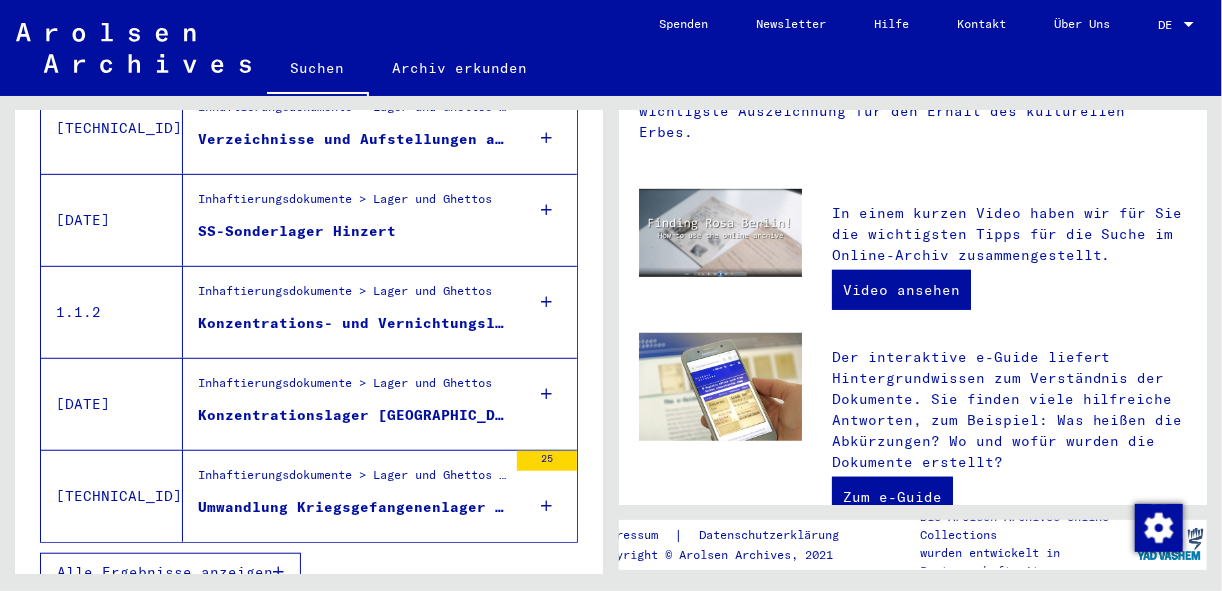 click on "Umwandlung Kriegsgefangenenlager  - Sowjetische Progaganda über [GEOGRAPHIC_DATA] - Maydanek,  - KZ-Ermittlungen wegen Erschiessungen,  - Partisanen" at bounding box center [352, 507] 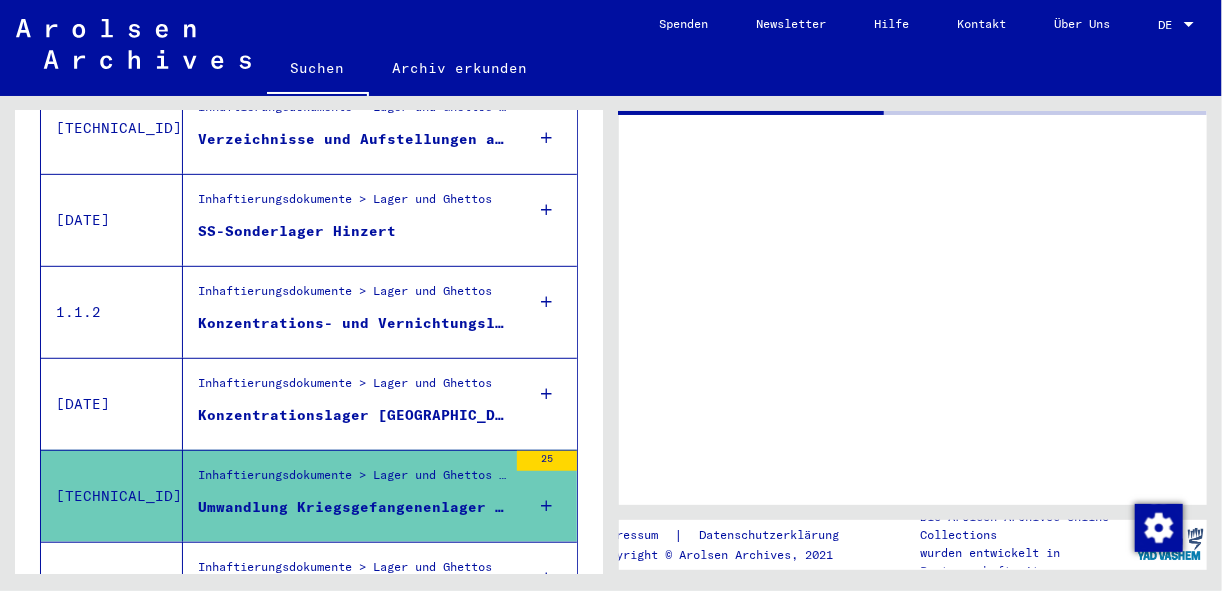 scroll, scrollTop: 0, scrollLeft: 0, axis: both 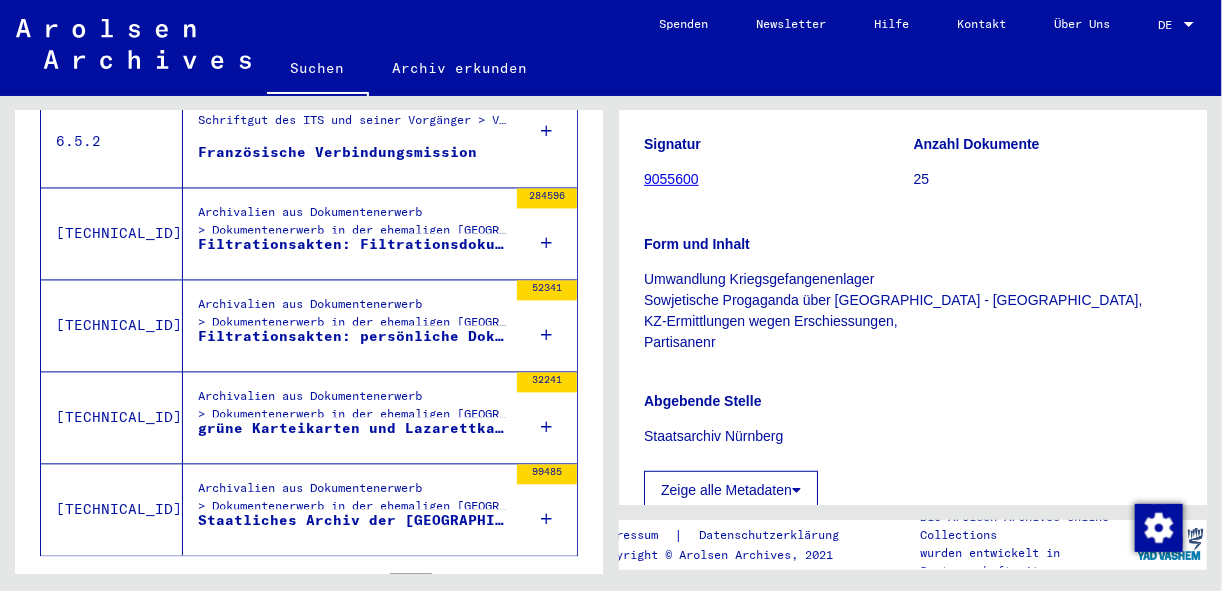 click on "Archivalien aus Dokumentenerwerb  > Dokumentenerwerb in der ehemaligen [GEOGRAPHIC_DATA] > Dokumentenerwerb in der [GEOGRAPHIC_DATA] > Staatliches Archiv der [GEOGRAPHIC_DATA]" at bounding box center (352, 411) 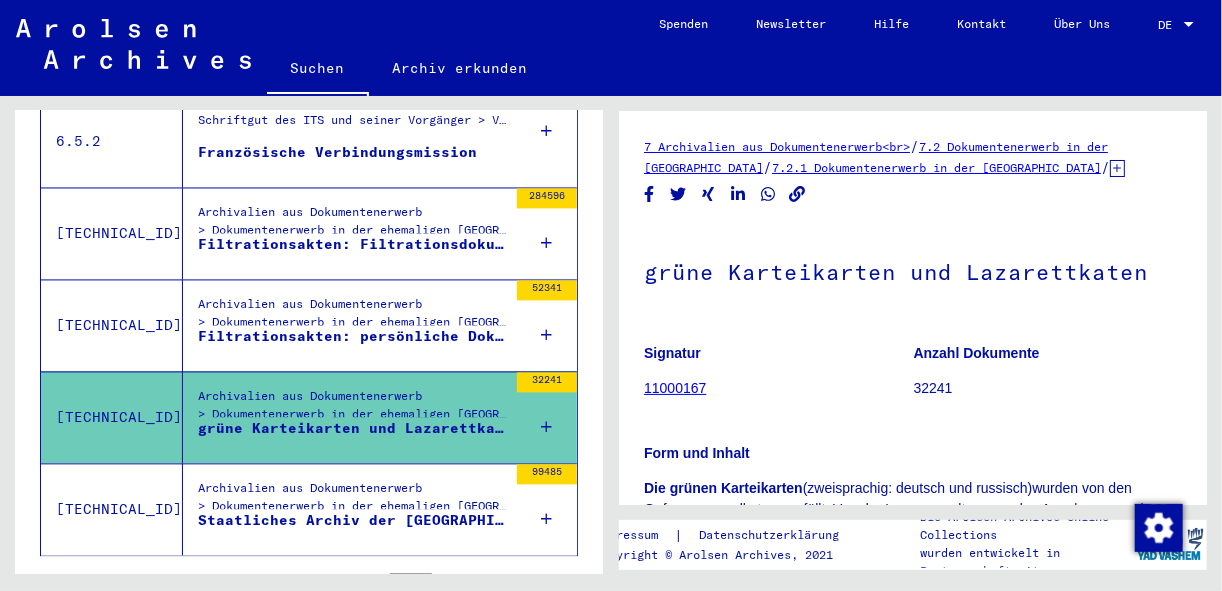 scroll, scrollTop: 0, scrollLeft: 0, axis: both 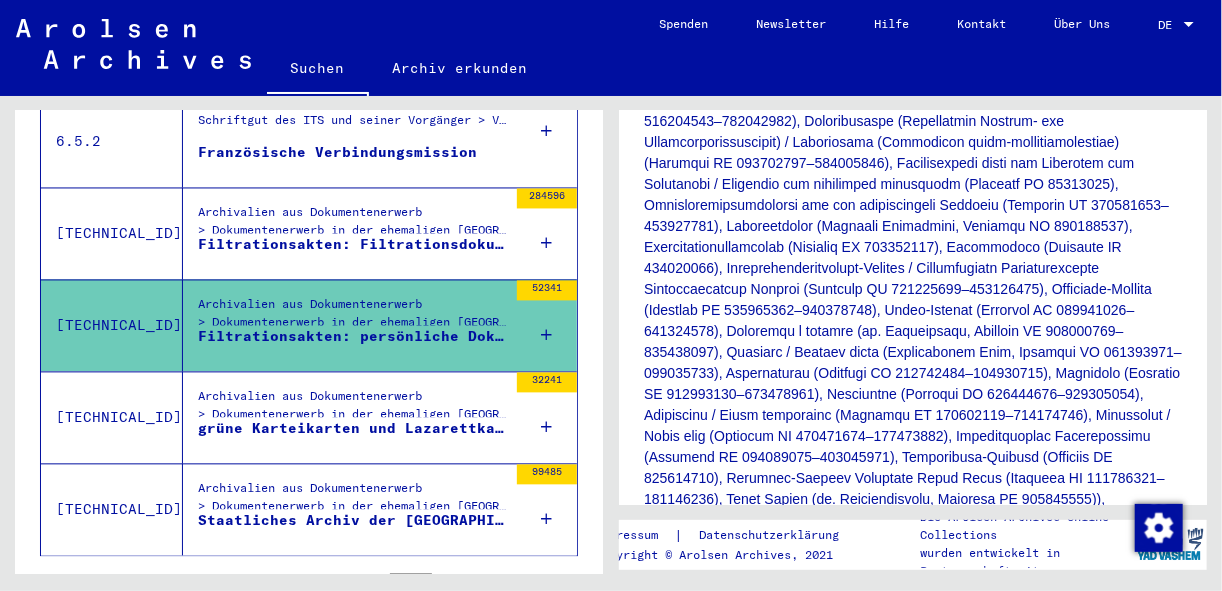 click on "Die Filtrationsakte besteht aus den  Filtrationsdokumenten  und  persönlichen      Dokumenten . Die Filtrationsdokumente sind im Prozess der Überprüfung,      auf der sowjetischen Behördensprache – Filtration, entstanden. Sie bilden      die Sammlung  Filtrationsakten: Filtrationsdokumente  (Signatur      721100002) und sind detailliert beschrieben (Archivbeschreibung ID 471155). Diese      Sammlung enthält persönlichen Dokumente. Während der Überprüfung durch      NKWD ( Narodnyj kommissariat wnutrennich del  – Volkskommissariat für      innere Angelegenheiten), später MWD ( Ministerstwo wnutrennic del  –      Ministerium für innere Angelegenheiten), NKGB ( Narodnyj      Komissariat Gossudarstwennoj Besopasnosti  – Volkskommissariat für      Staatssicherheit) und SMERsch (ein Akronym aus  SMERt Schpionam , dt.      „Tod den Spionen“), später MGB ( Ministerstwo      Gossudarstwennoj Besopasnosti  • sowjetische Dokumente aus der      Vorkriegszeit; Ausweisdokumente Arbeitsdokumente:" 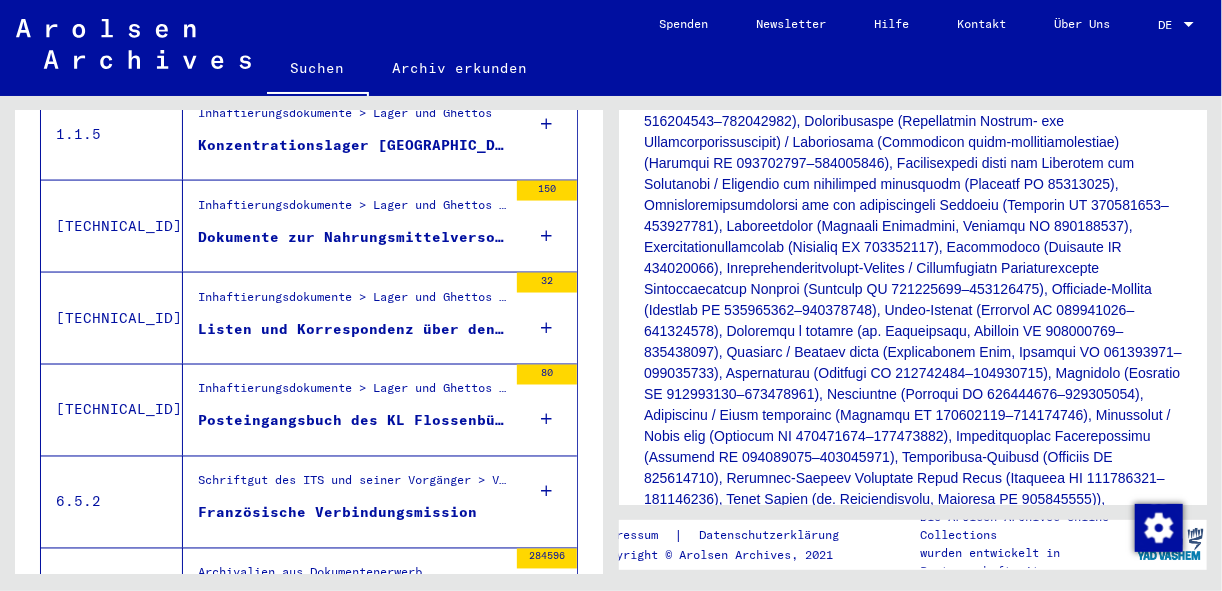 scroll, scrollTop: 1687, scrollLeft: 0, axis: vertical 